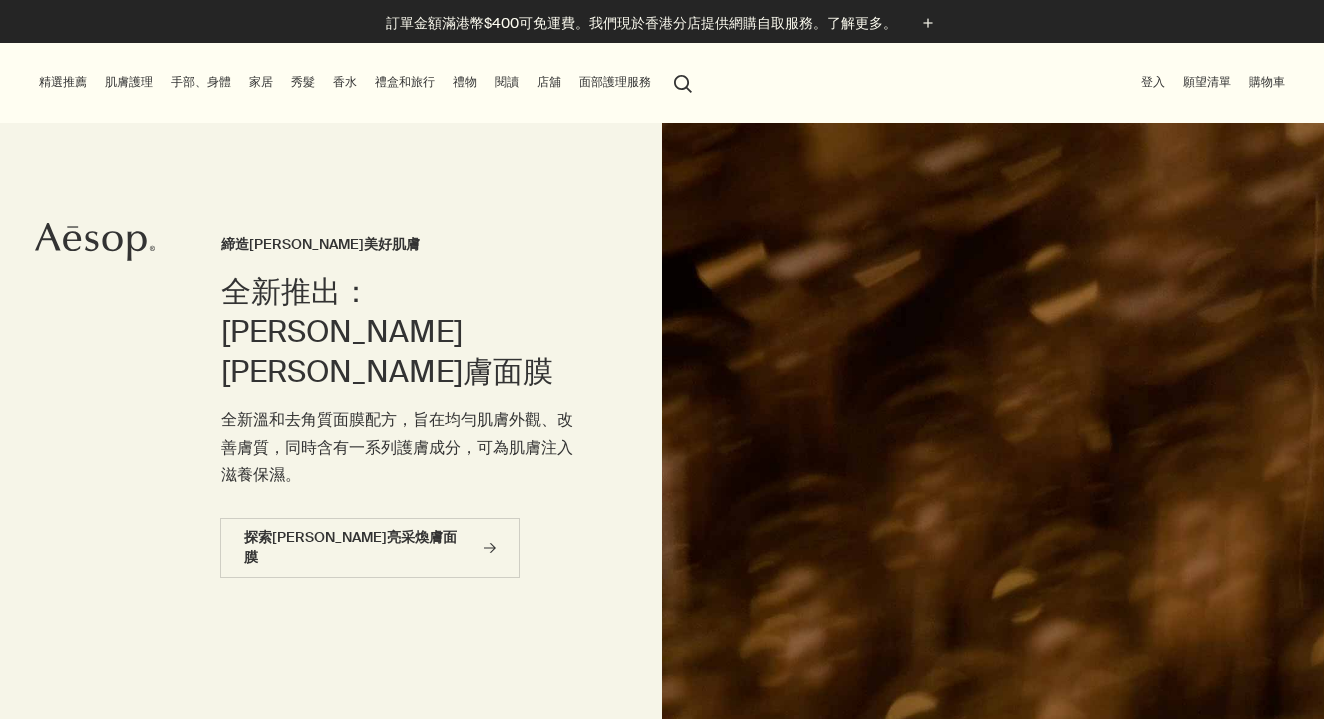 scroll, scrollTop: 0, scrollLeft: 0, axis: both 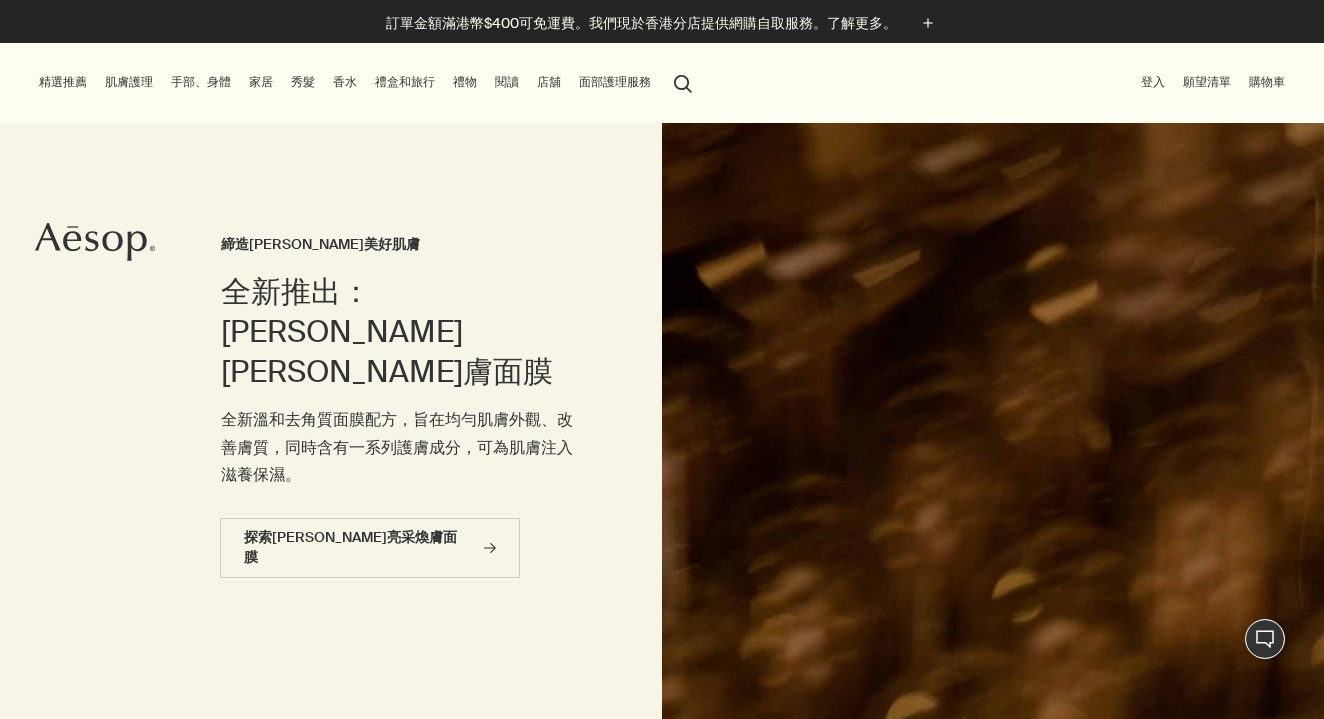 click on "精選推薦" at bounding box center (63, 82) 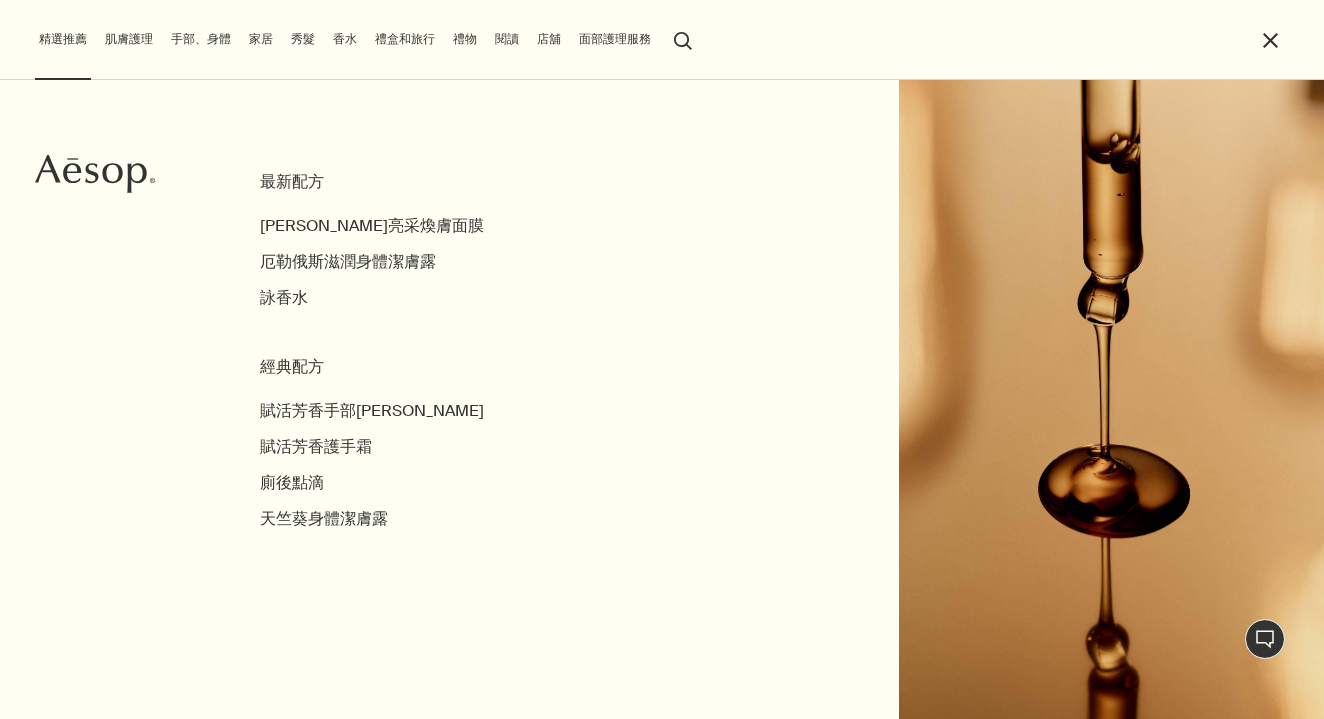 click on "肌膚護理" at bounding box center [129, 39] 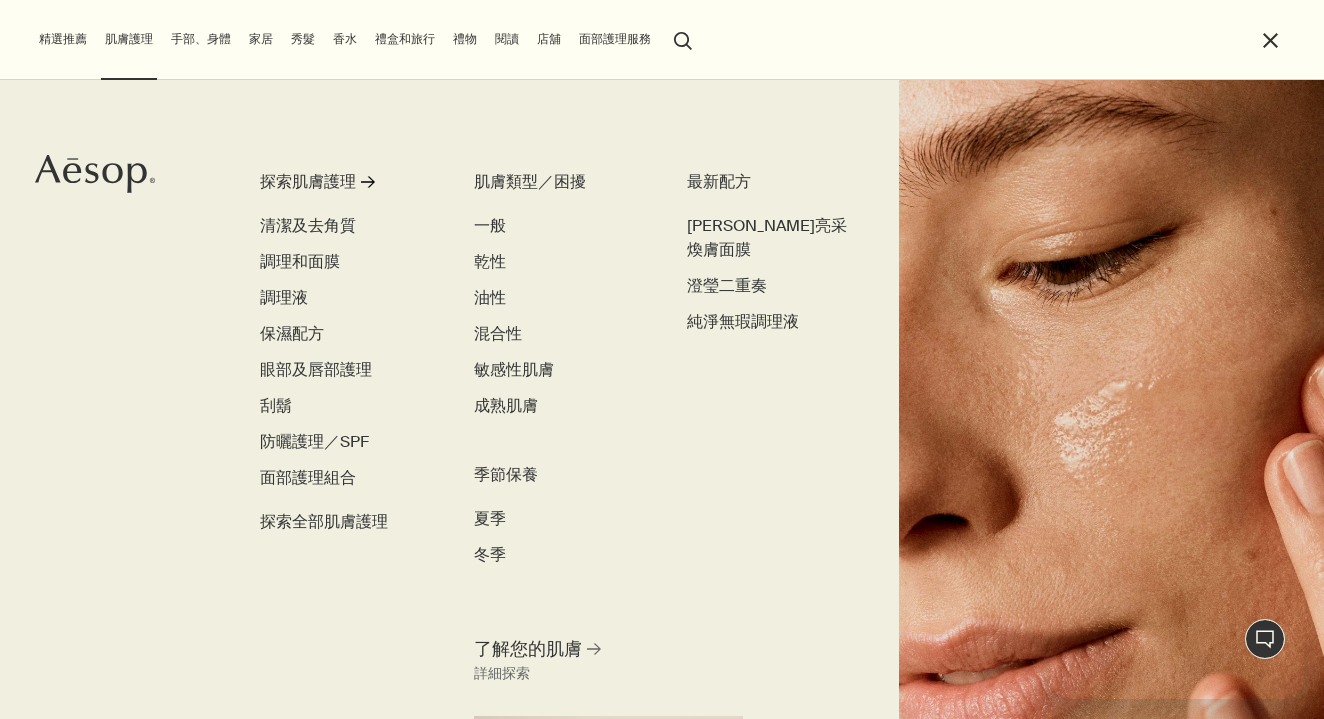 scroll, scrollTop: 0, scrollLeft: 0, axis: both 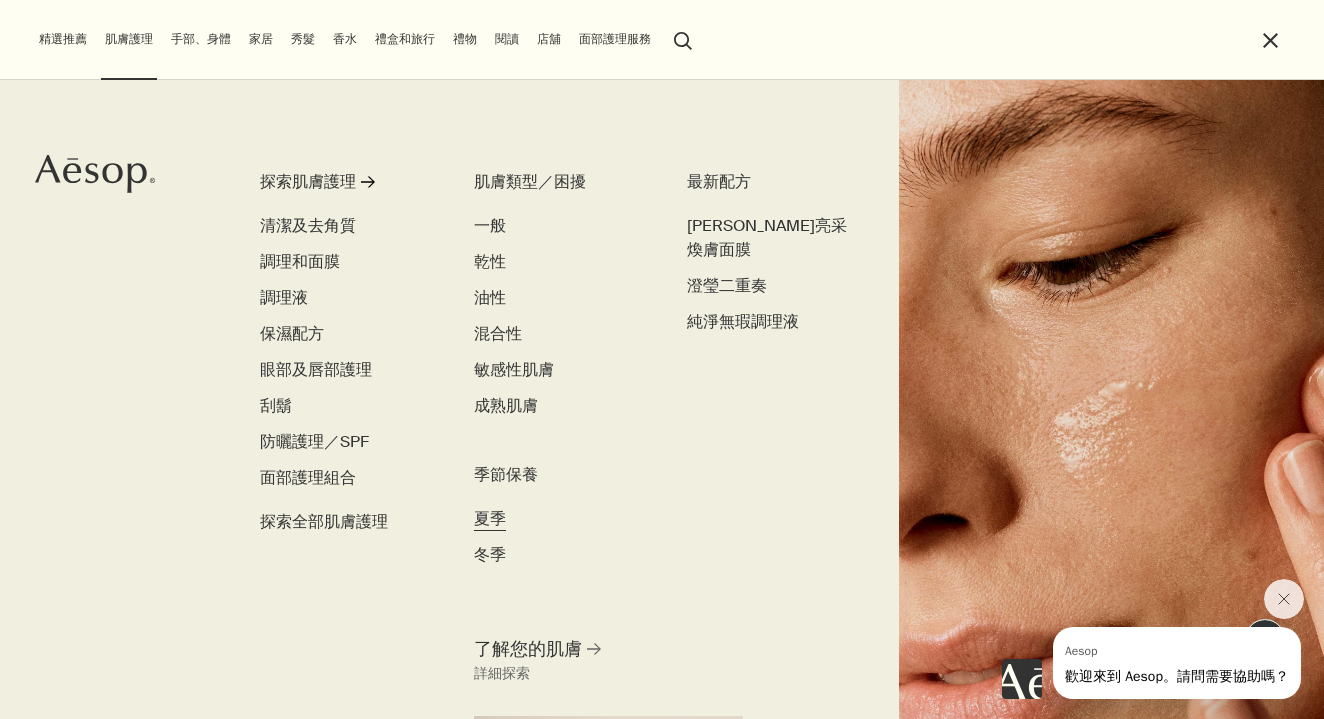 click on "夏季" at bounding box center [490, 518] 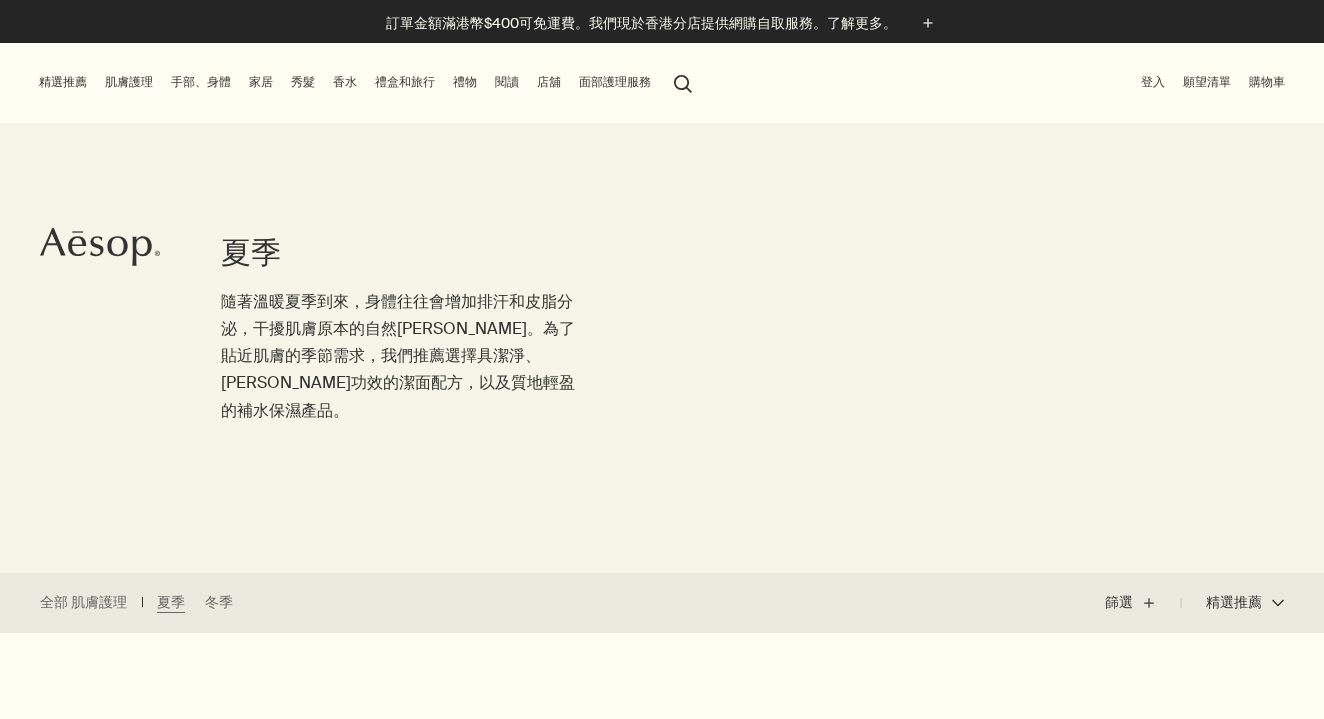 scroll, scrollTop: 0, scrollLeft: 0, axis: both 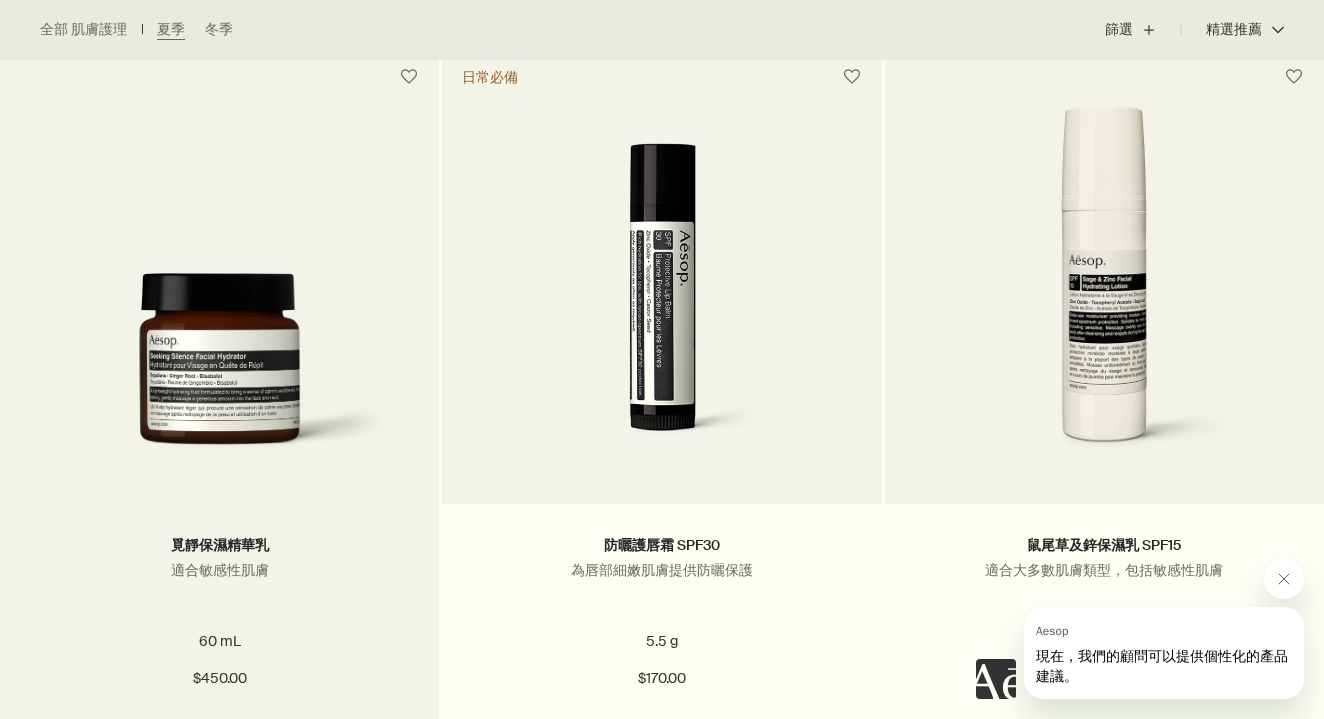 click at bounding box center (219, 373) 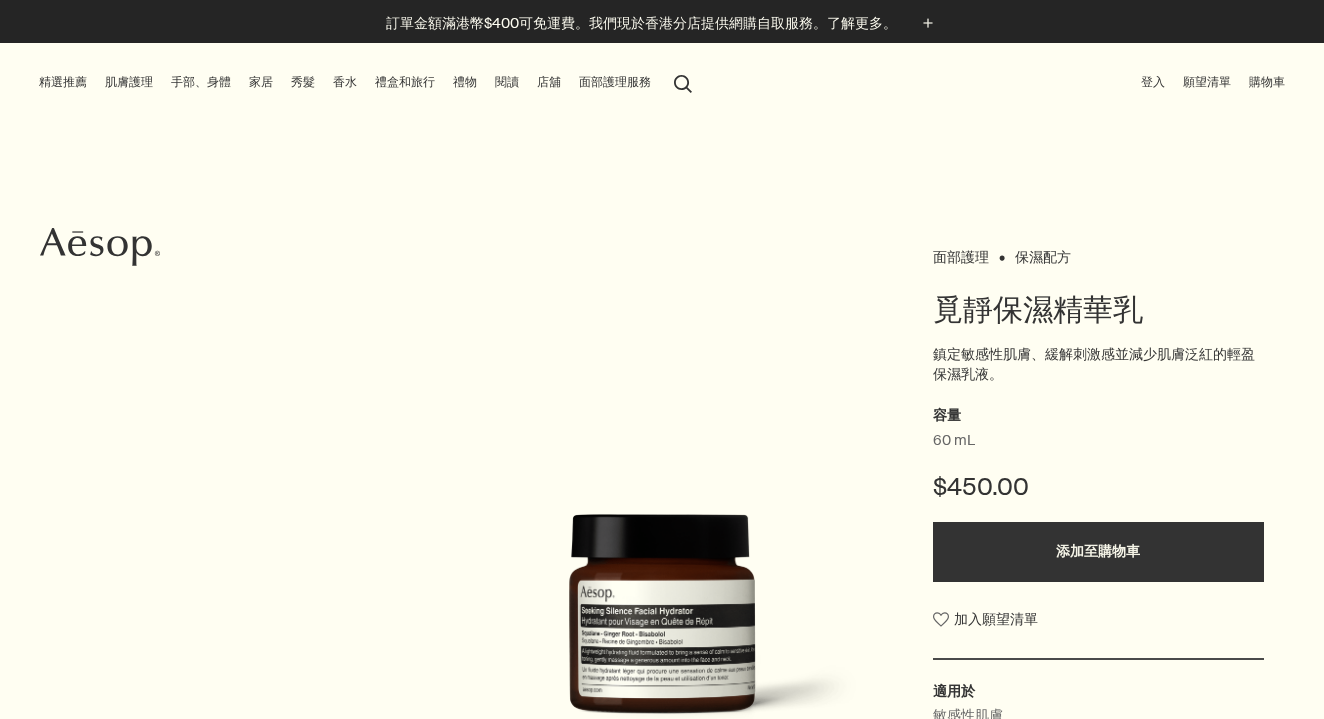 scroll, scrollTop: 0, scrollLeft: 0, axis: both 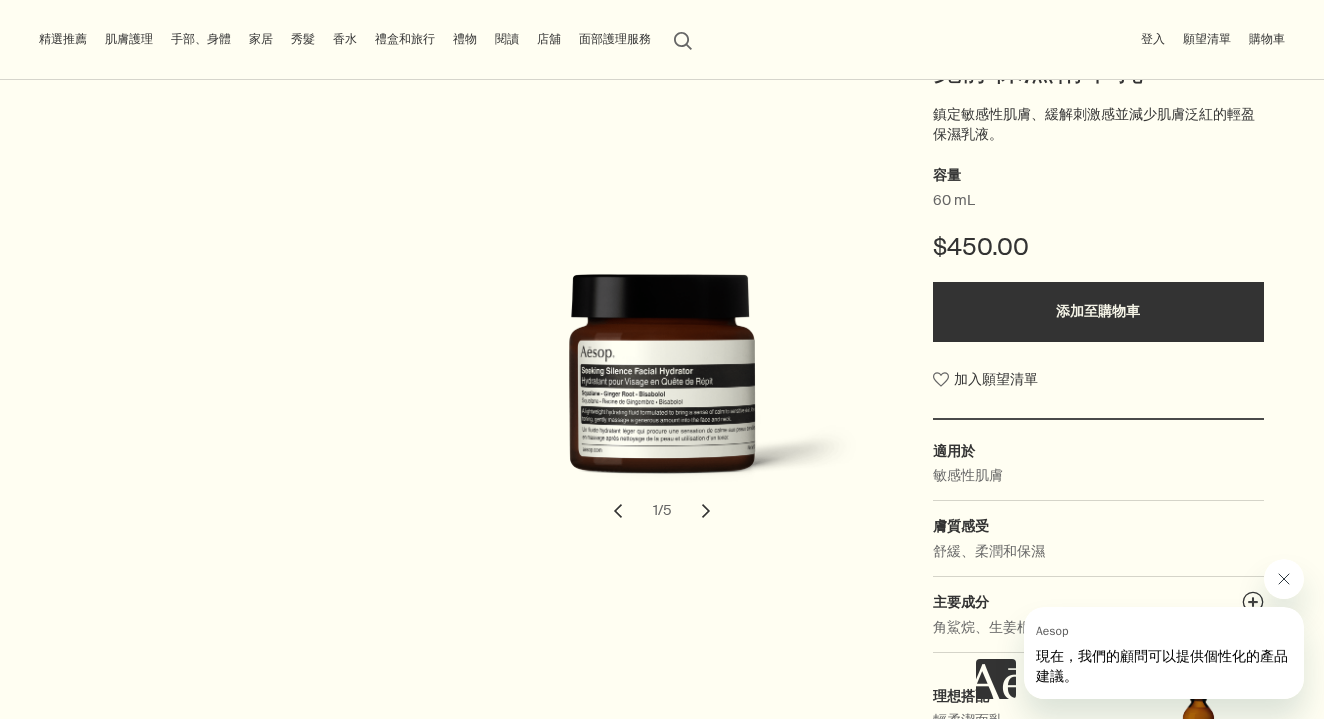 click at bounding box center (1284, 579) 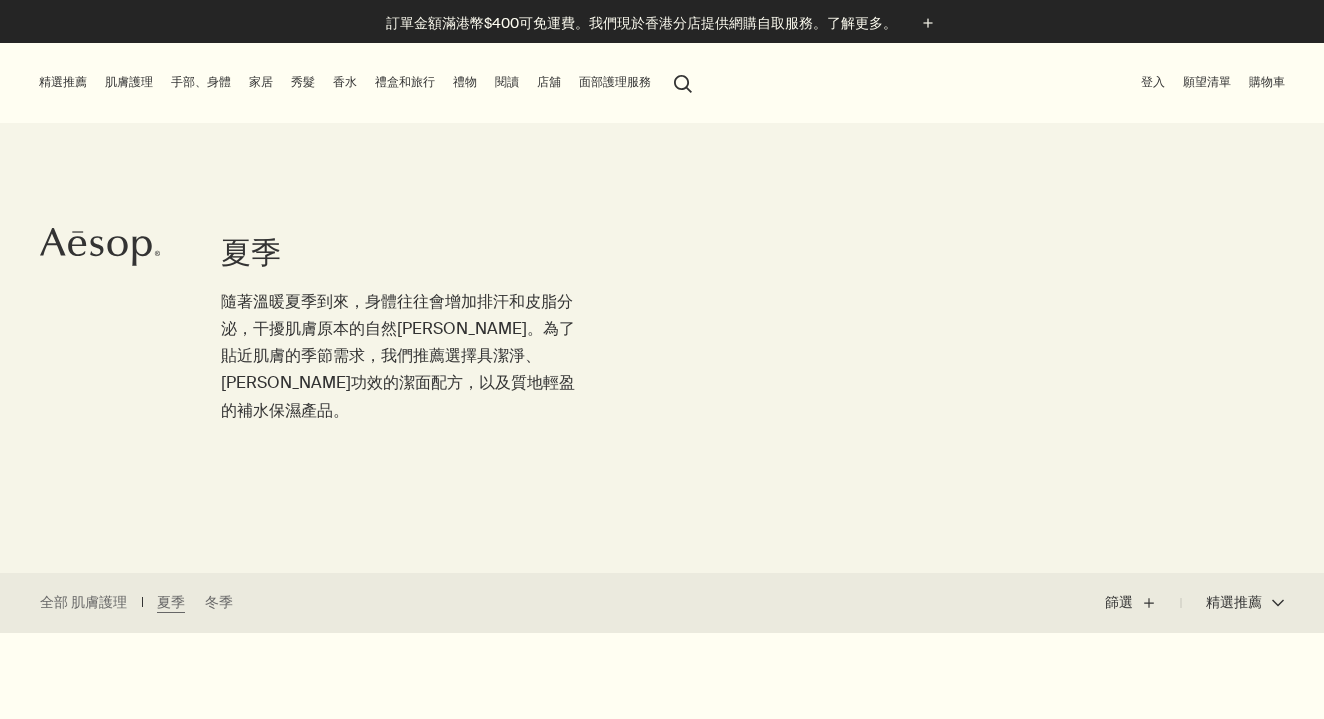 scroll, scrollTop: 0, scrollLeft: 0, axis: both 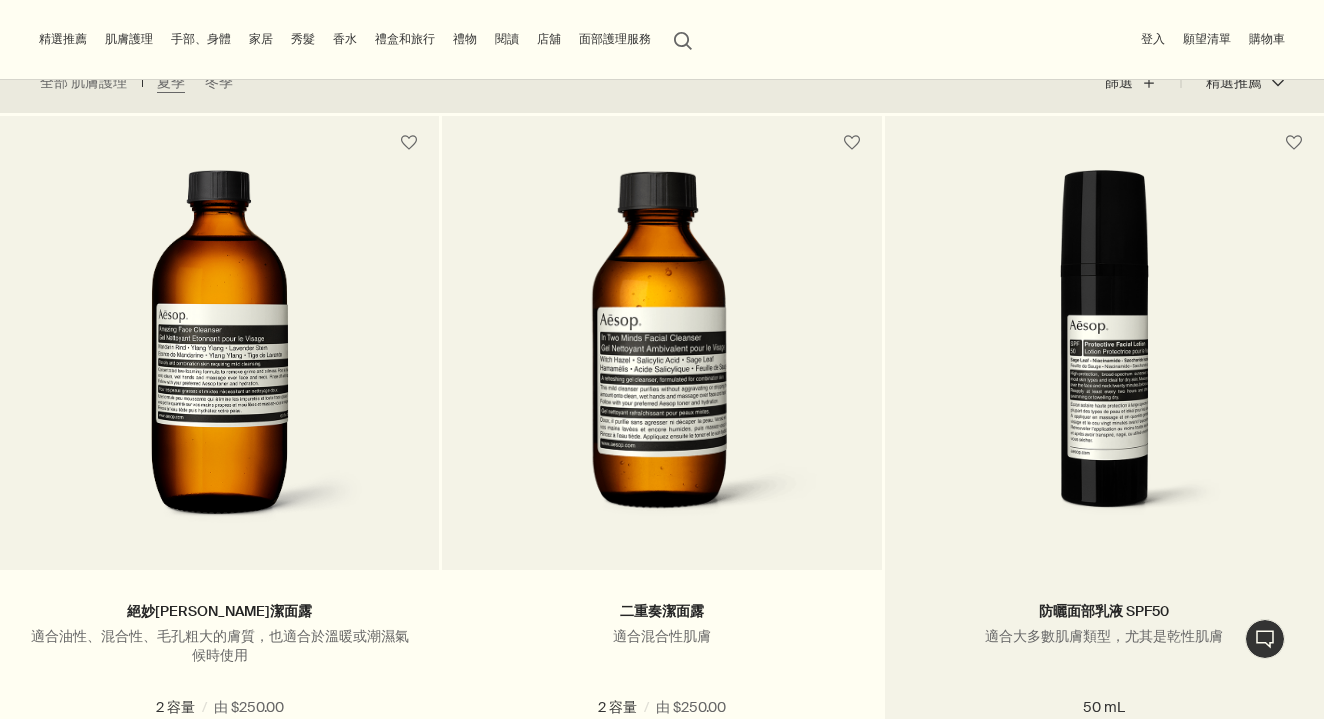 click at bounding box center [1105, 355] 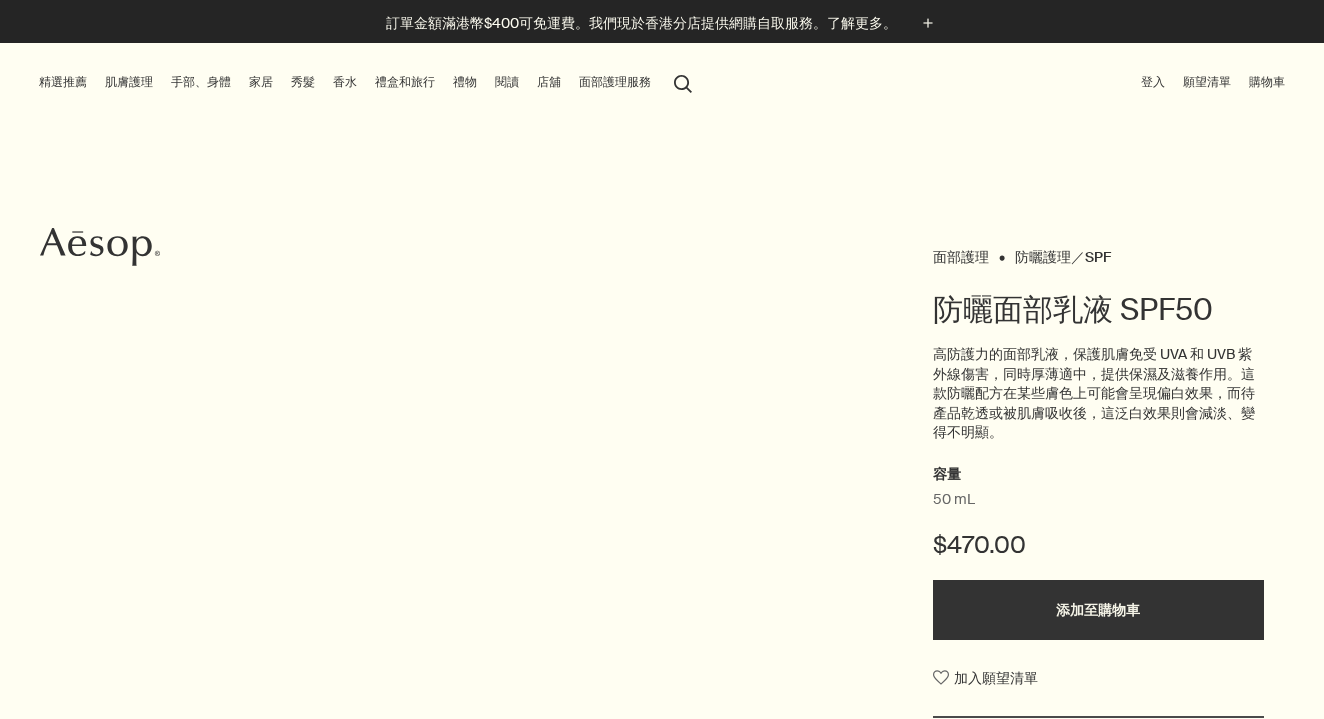 scroll, scrollTop: 0, scrollLeft: 0, axis: both 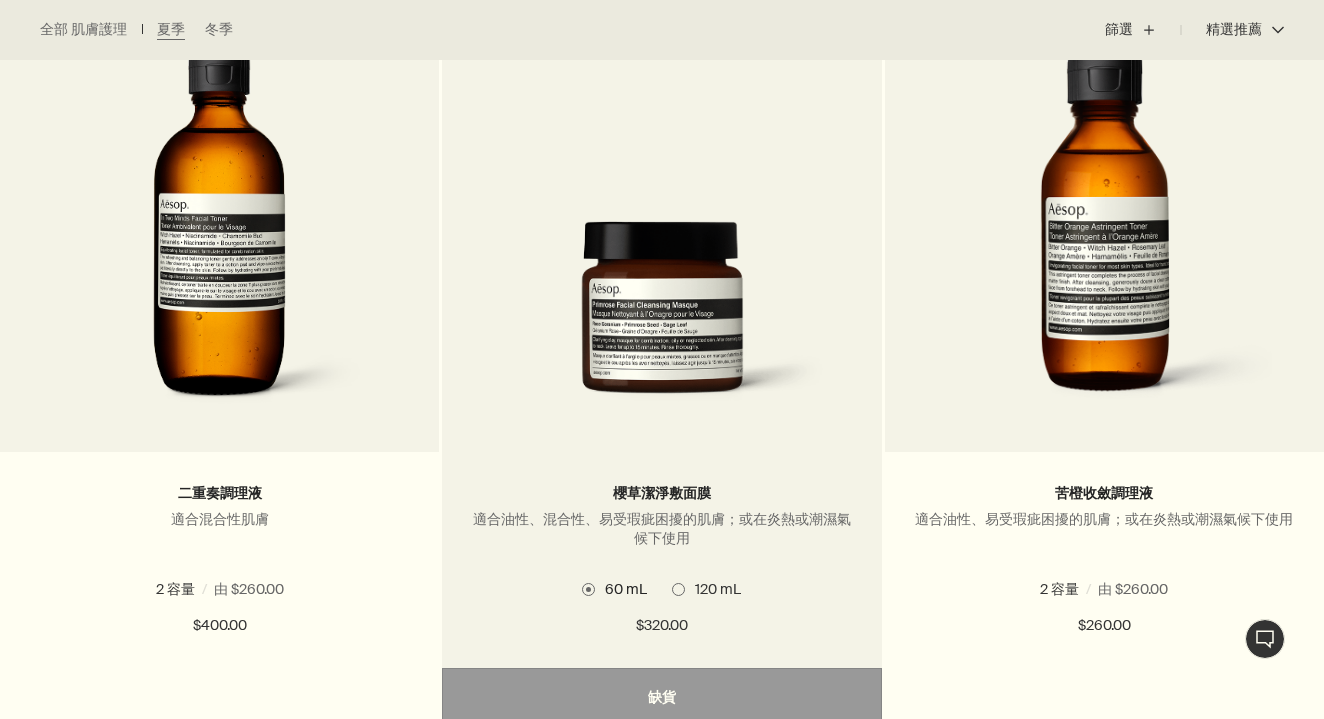 click at bounding box center [661, 321] 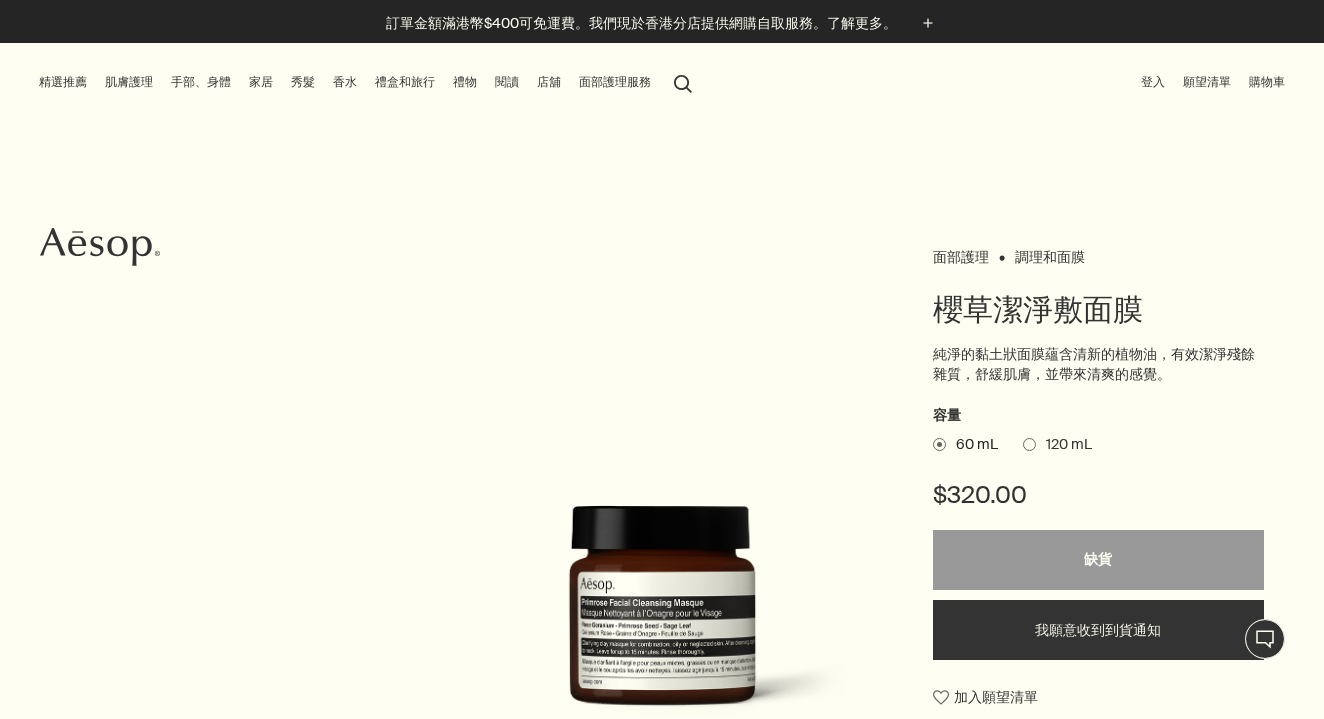 scroll, scrollTop: 0, scrollLeft: 0, axis: both 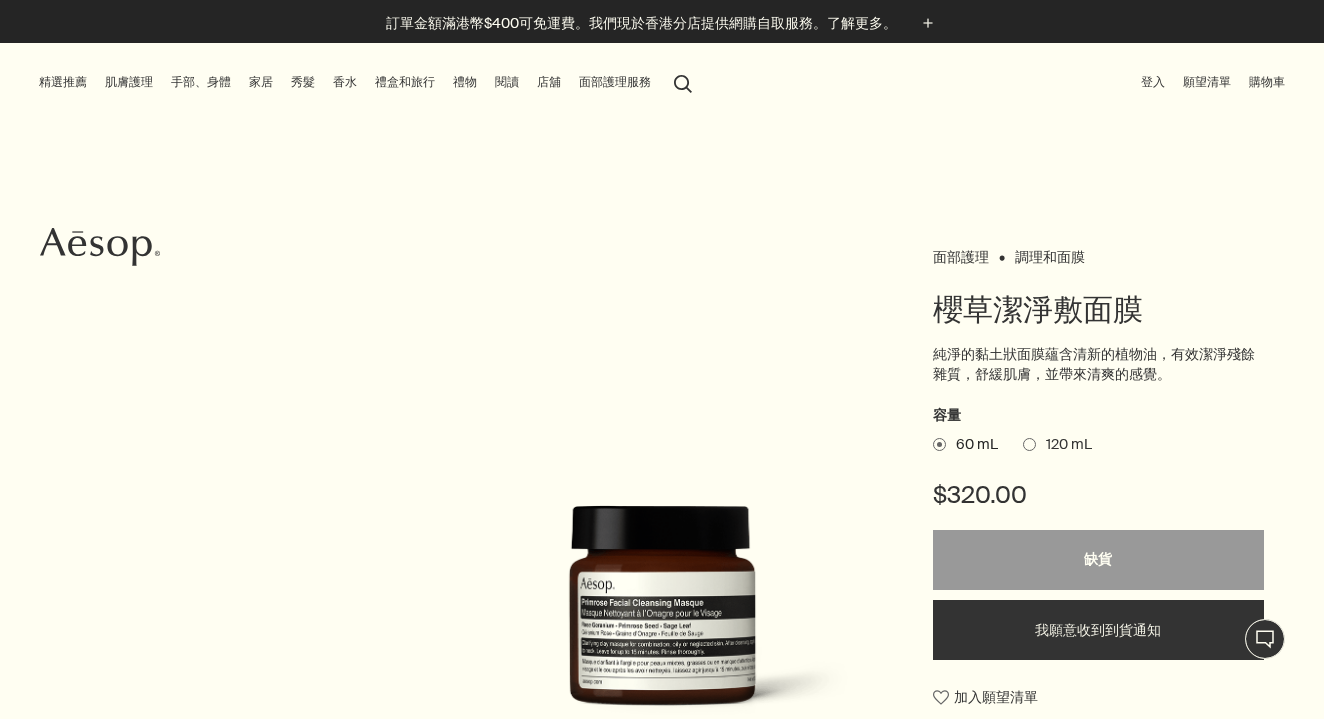 click on "我願意收到到貨通知" at bounding box center [1098, 630] 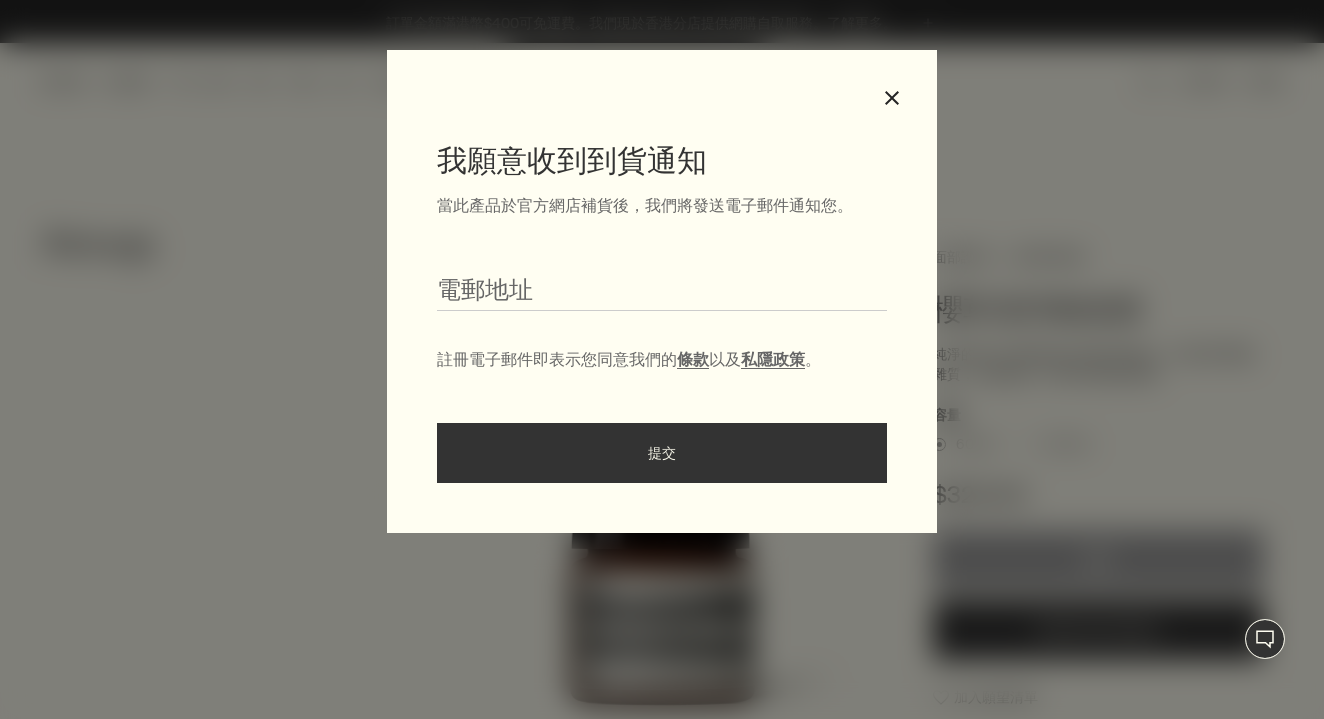 click on "電郵地址" at bounding box center [662, 292] 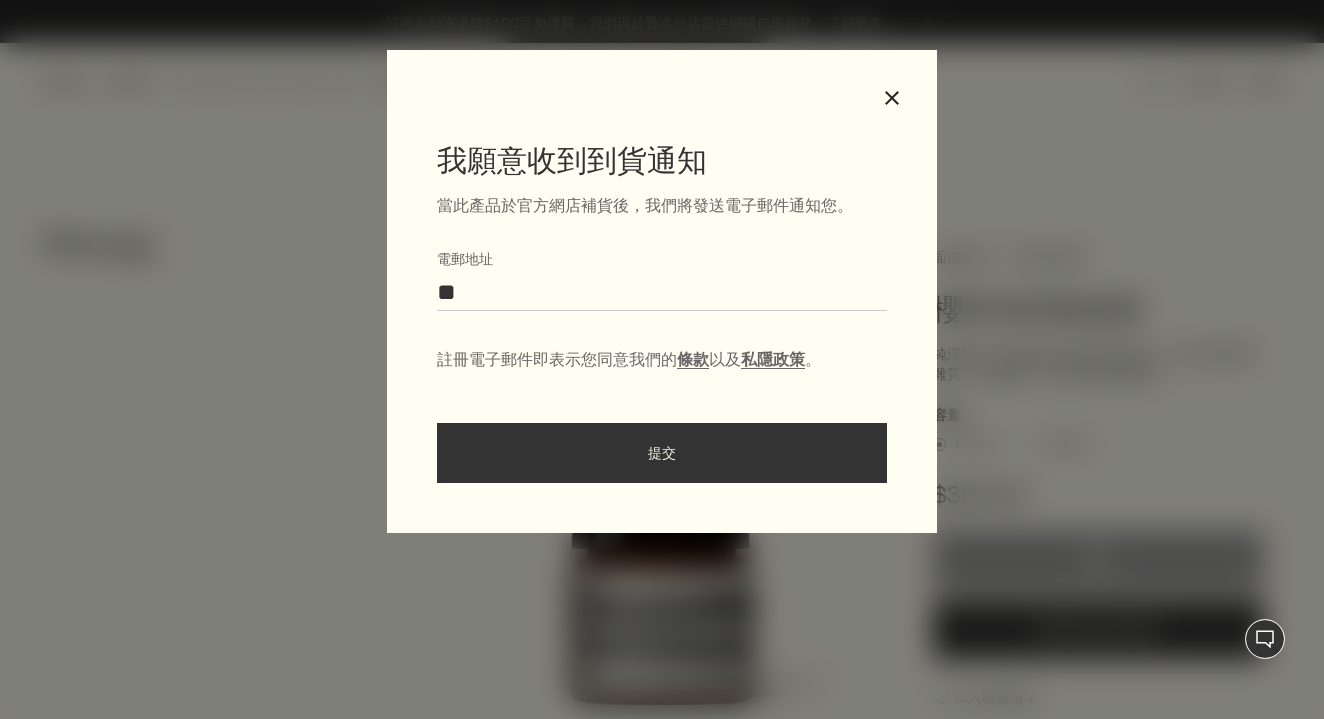 type on "*" 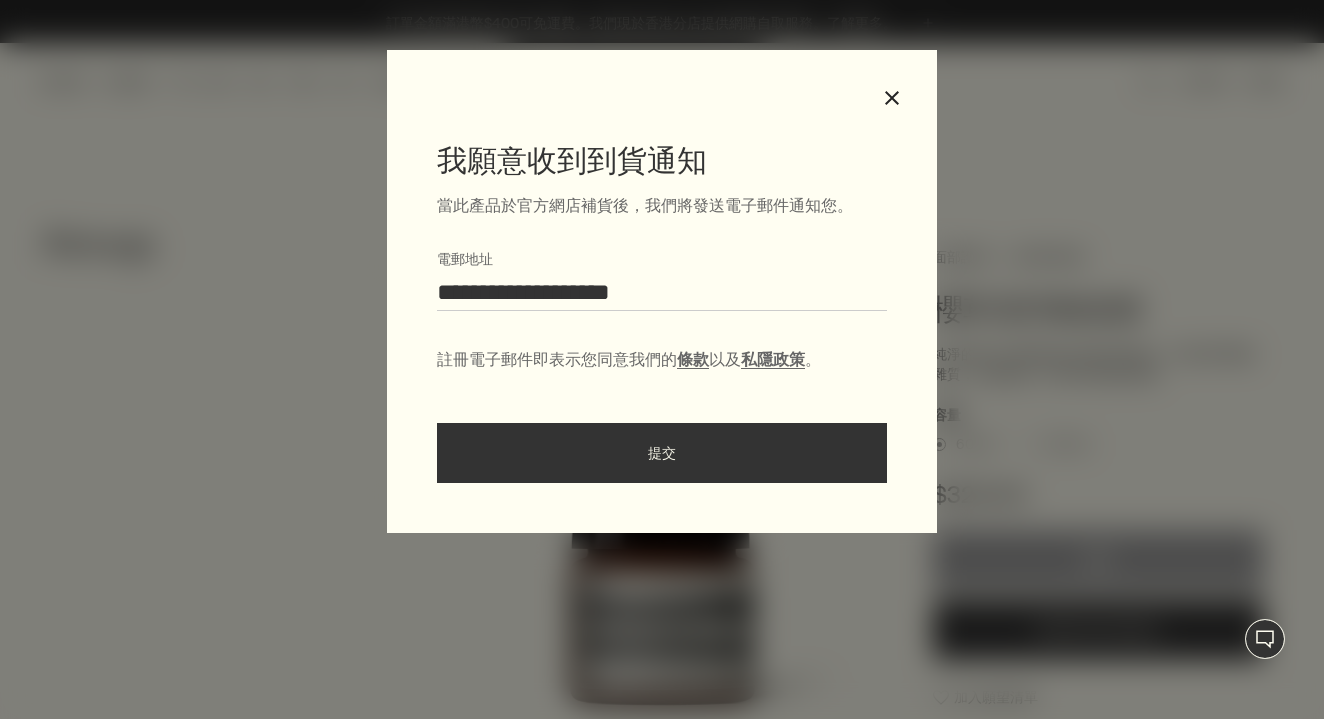 type on "**********" 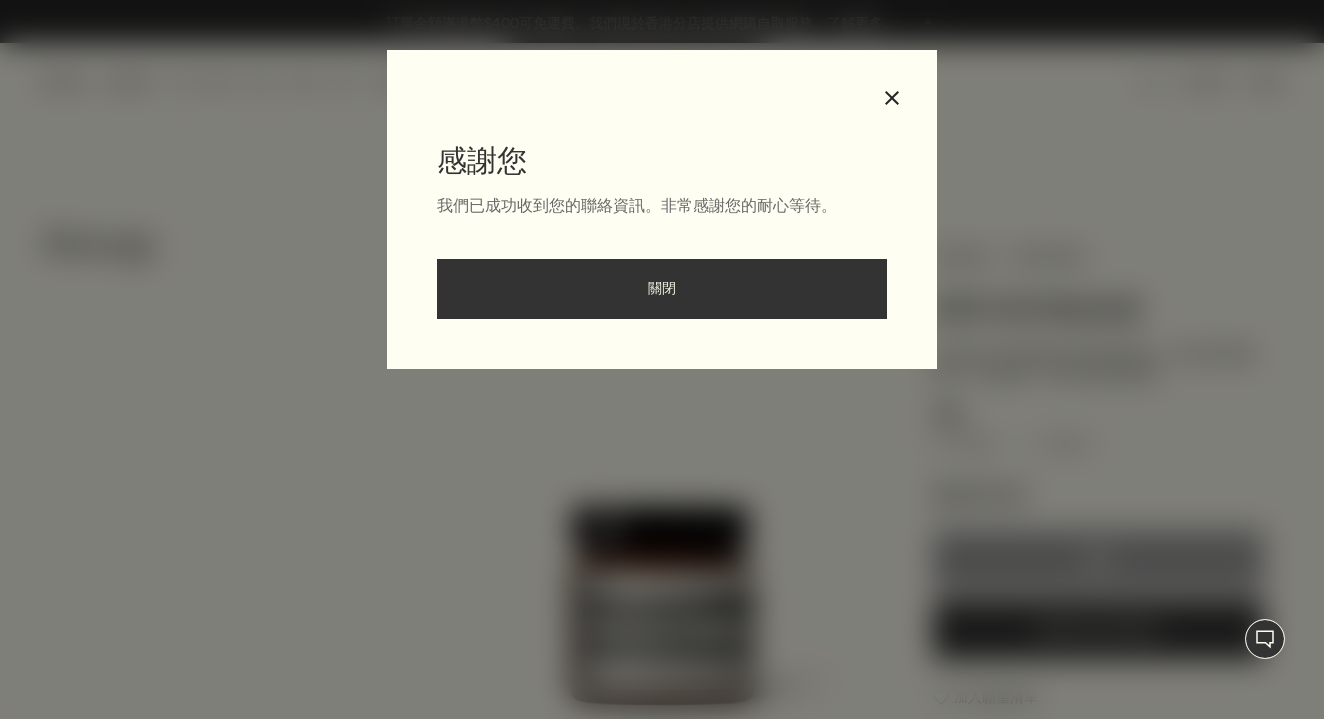 click on "關閉" at bounding box center (662, 289) 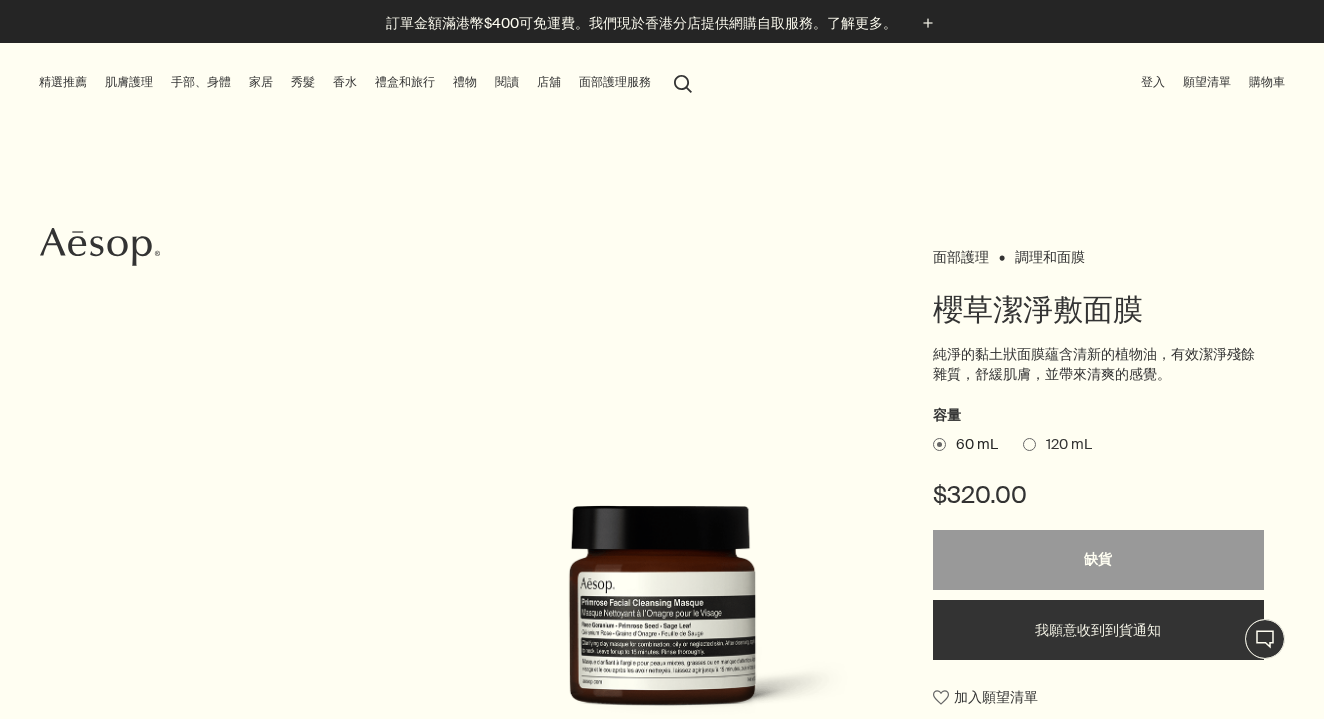 click on "120 mL" at bounding box center [1064, 445] 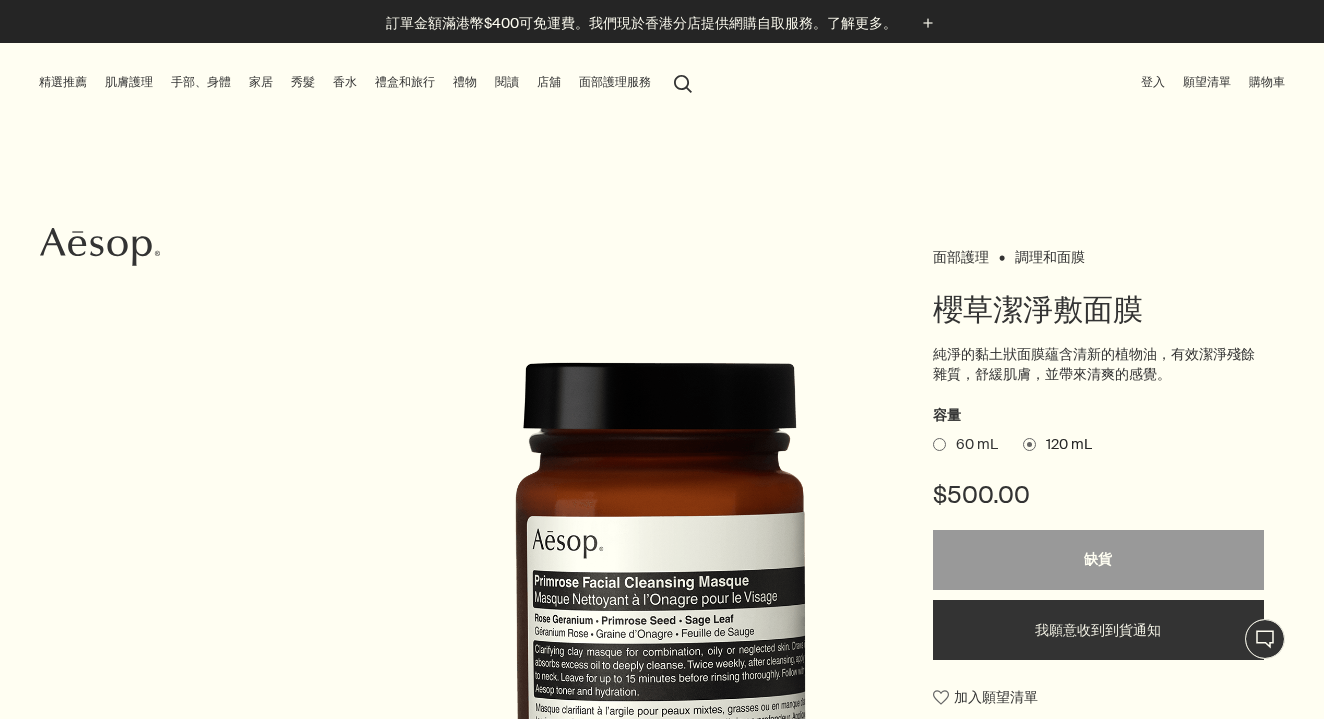 click on "60 mL" at bounding box center (972, 445) 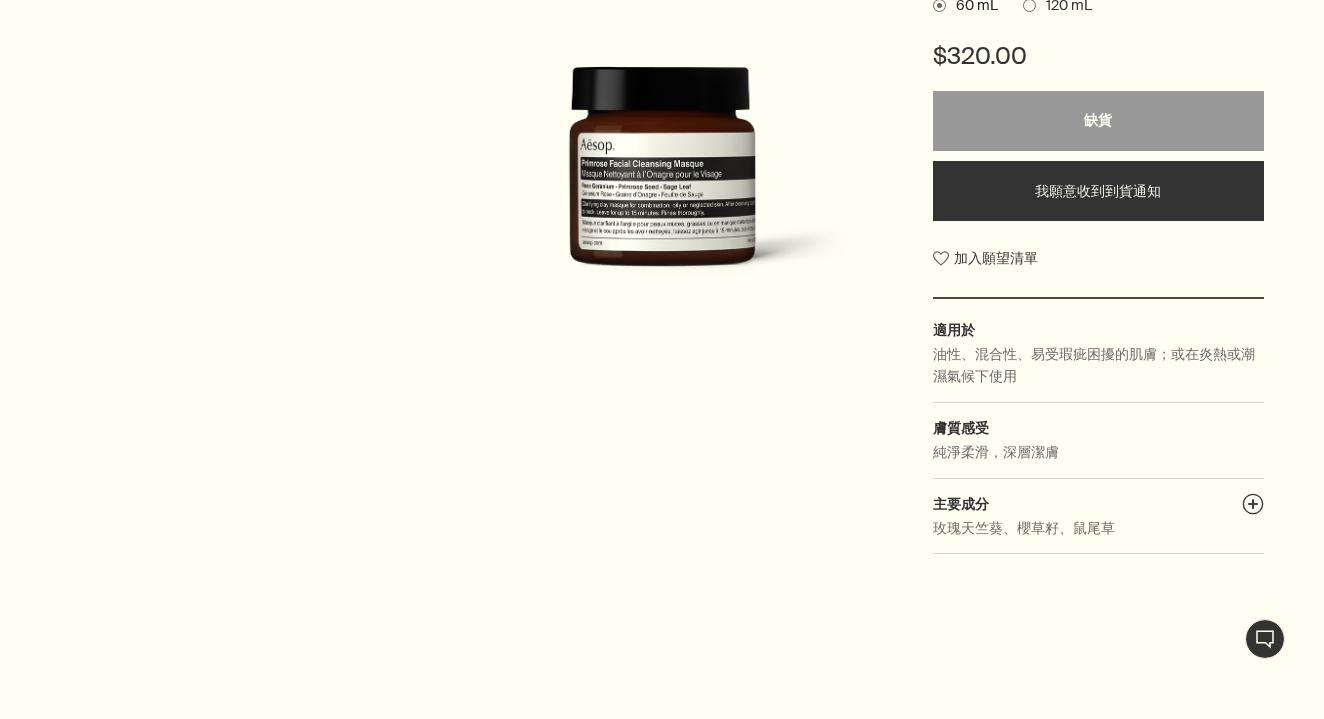 scroll, scrollTop: 480, scrollLeft: 0, axis: vertical 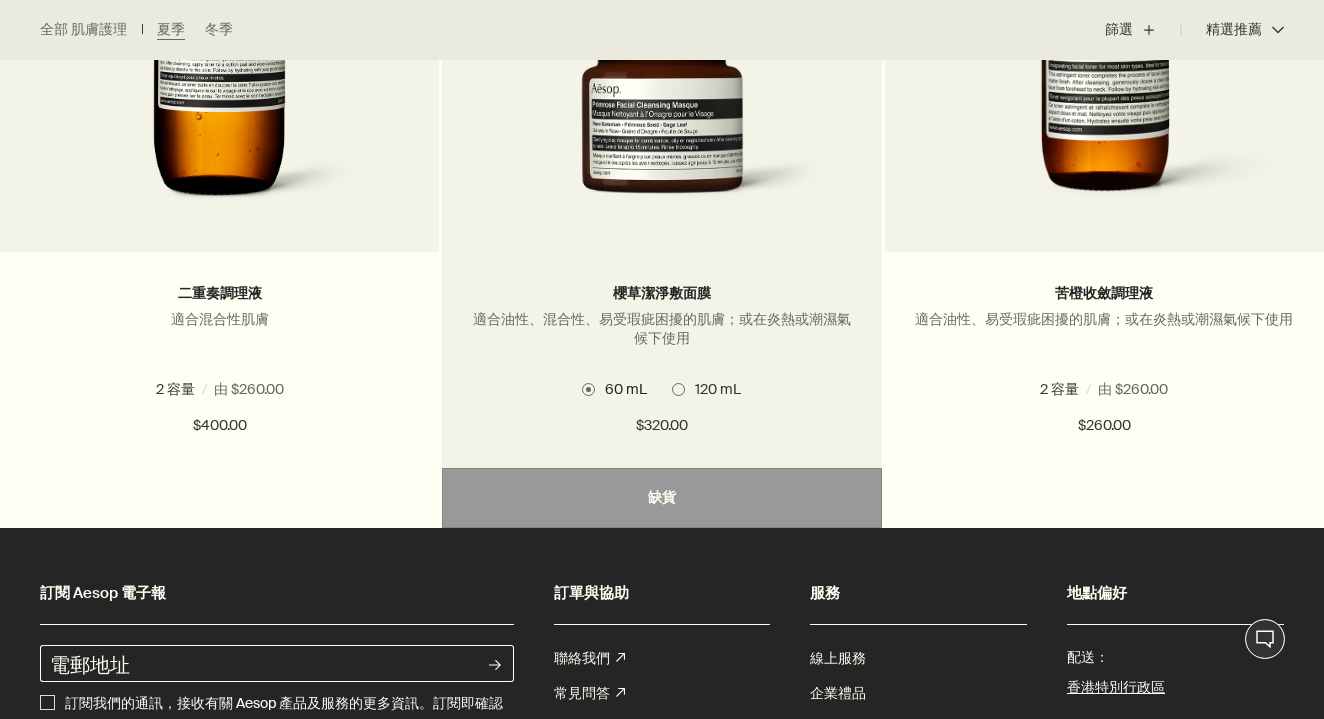 click at bounding box center [661, 121] 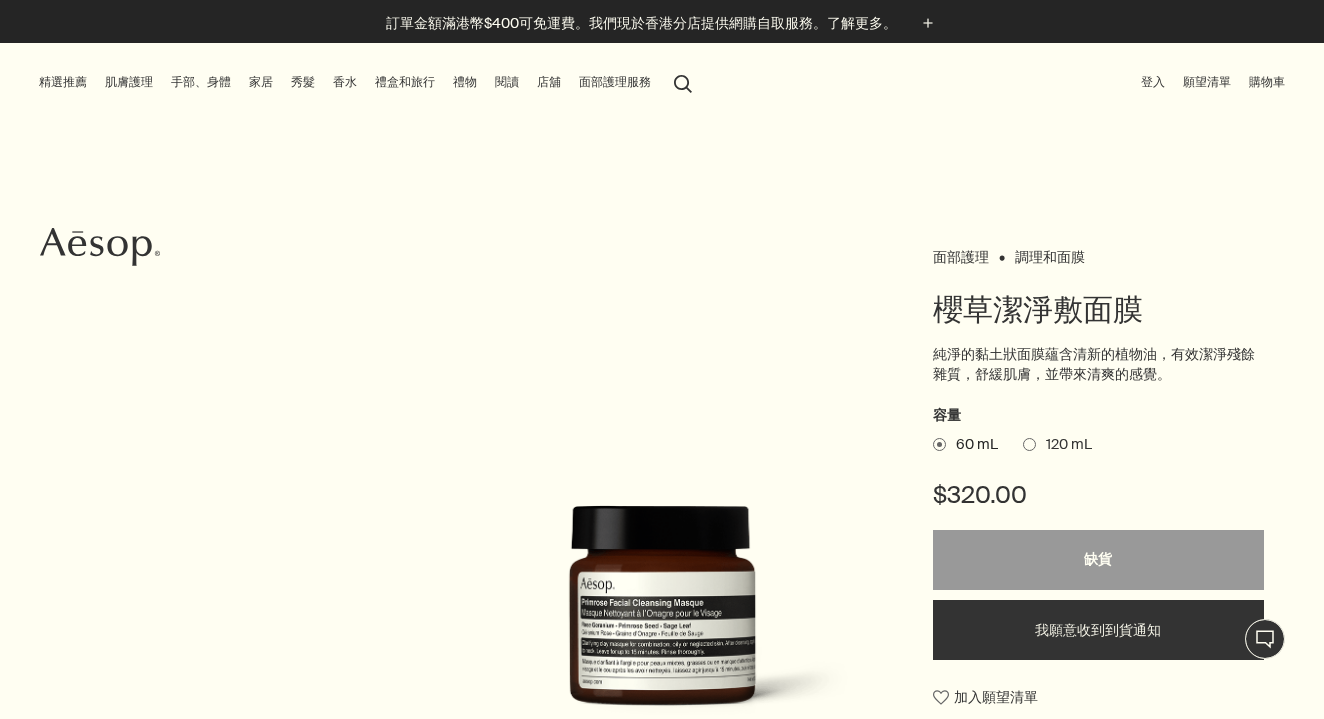 scroll, scrollTop: 0, scrollLeft: 0, axis: both 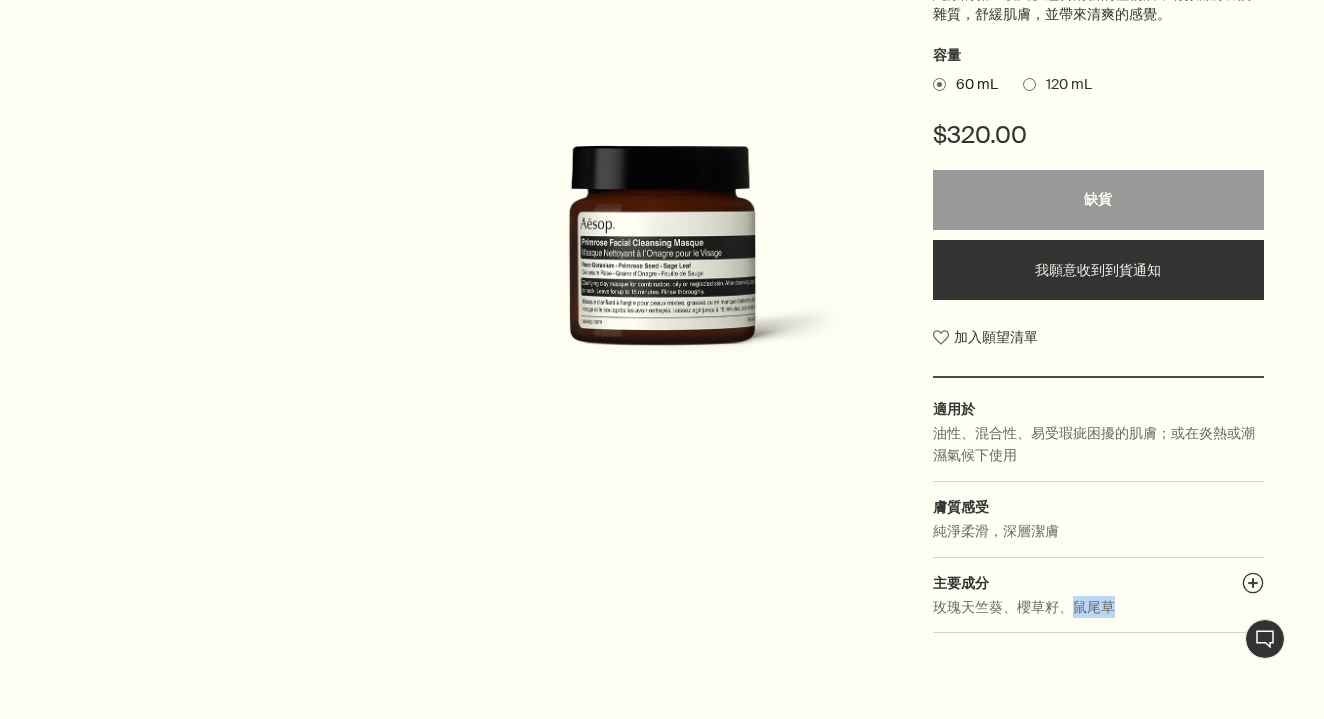 drag, startPoint x: 1078, startPoint y: 598, endPoint x: 1115, endPoint y: 600, distance: 37.054016 